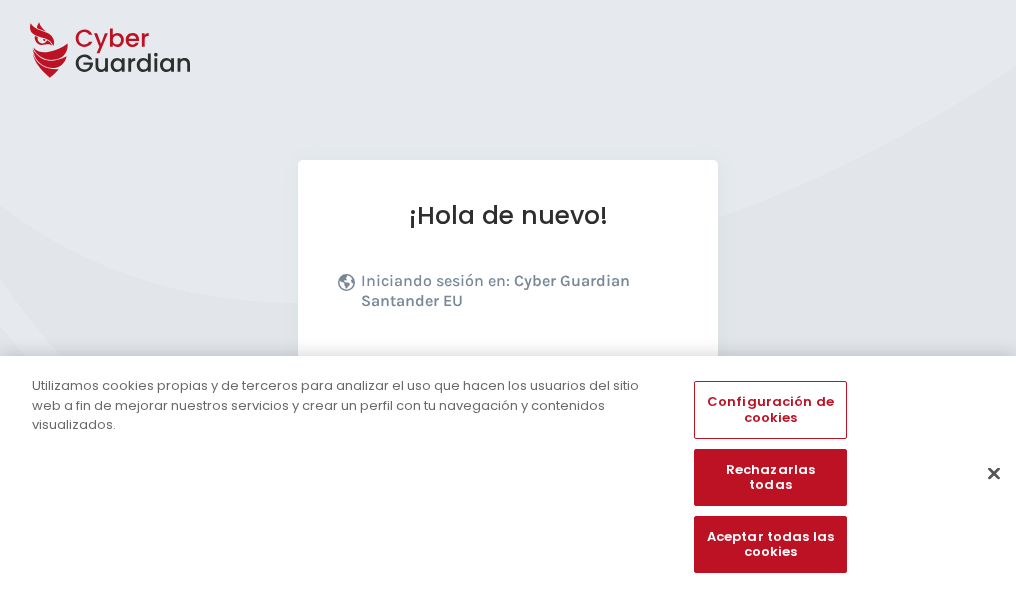 scroll, scrollTop: 245, scrollLeft: 0, axis: vertical 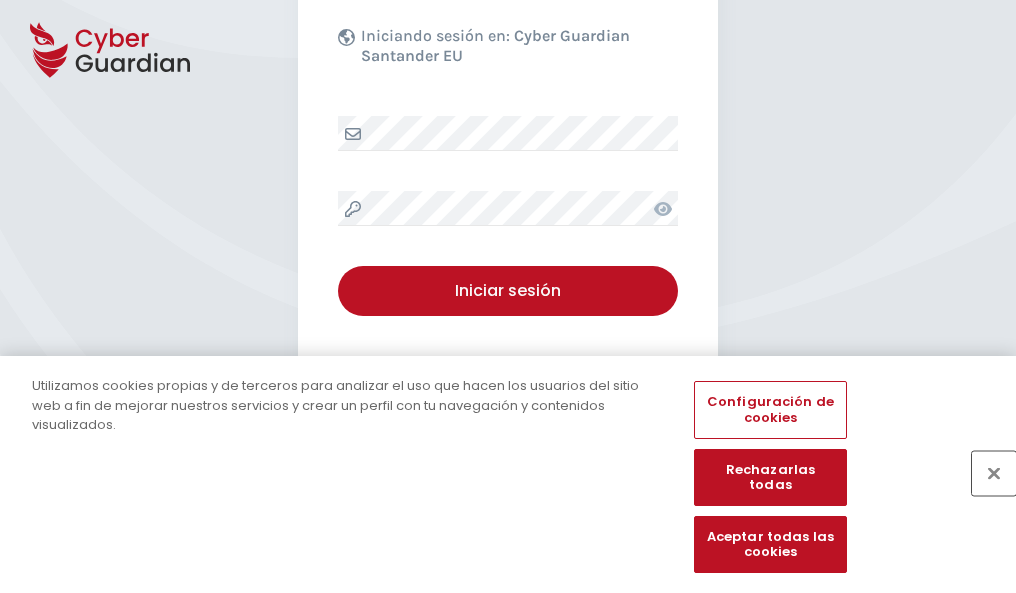 click at bounding box center (994, 473) 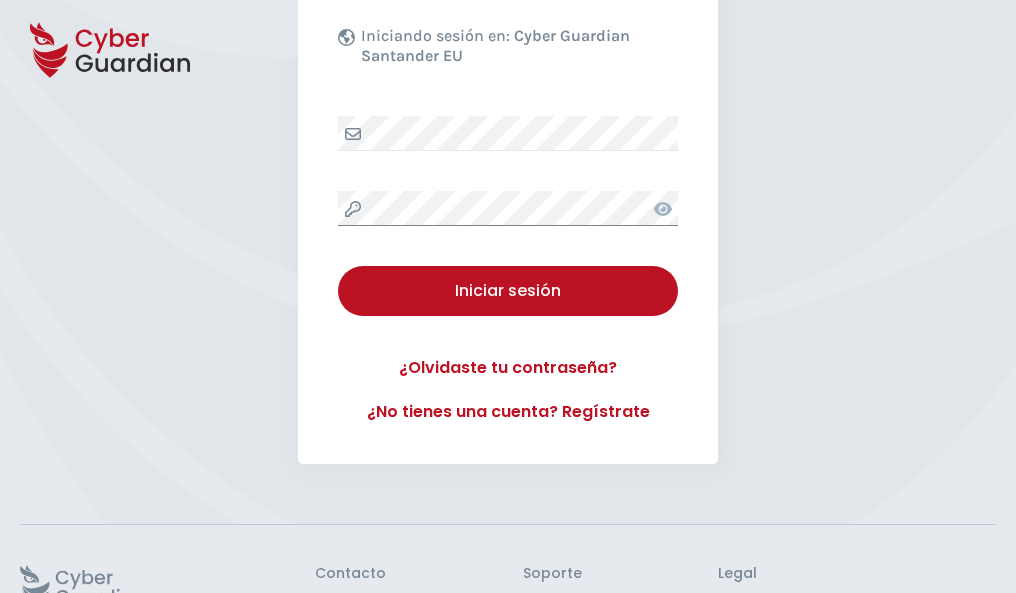 scroll, scrollTop: 389, scrollLeft: 0, axis: vertical 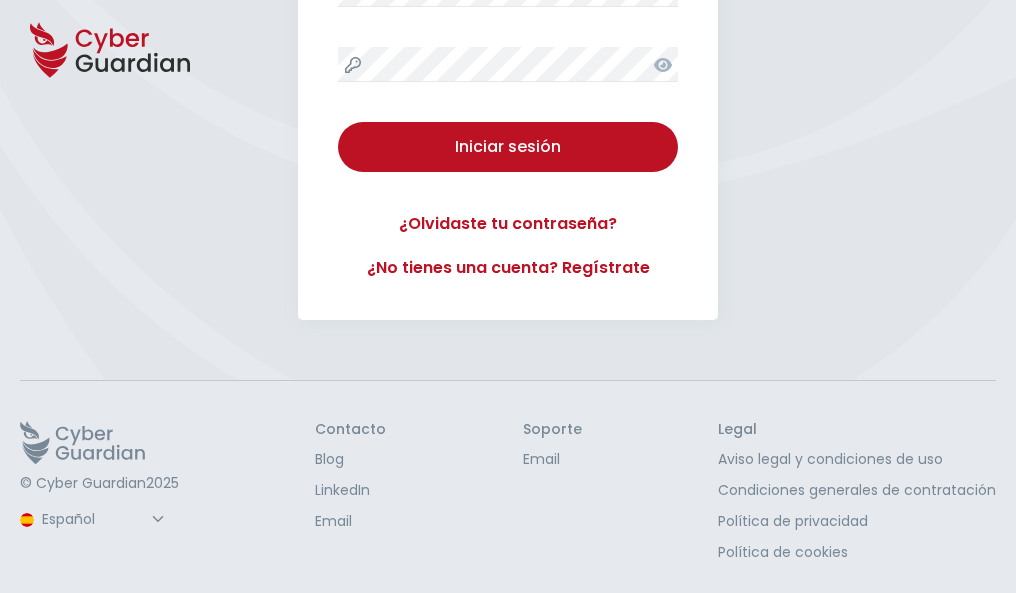 type 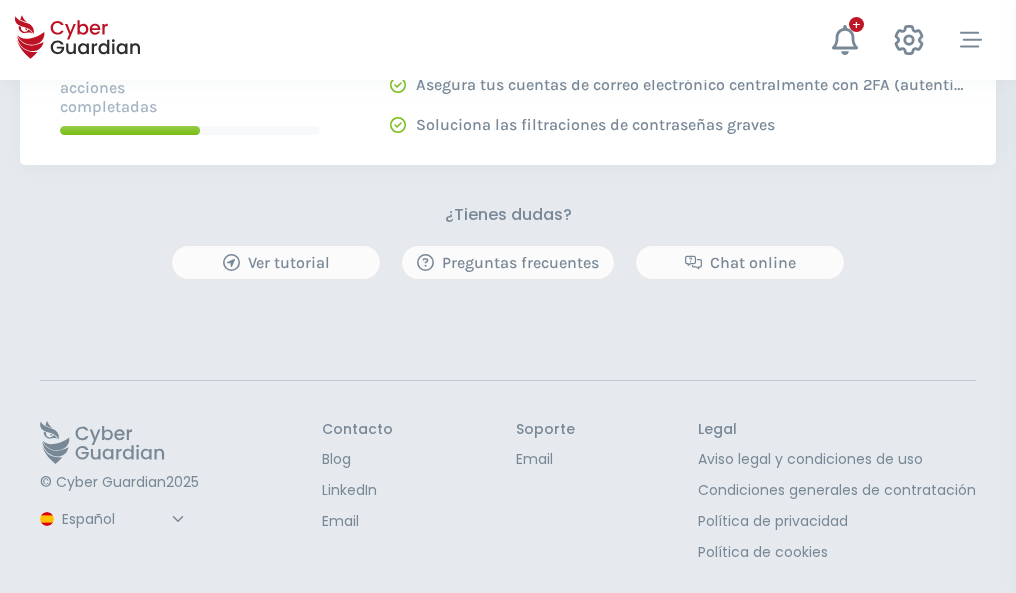 scroll, scrollTop: 0, scrollLeft: 0, axis: both 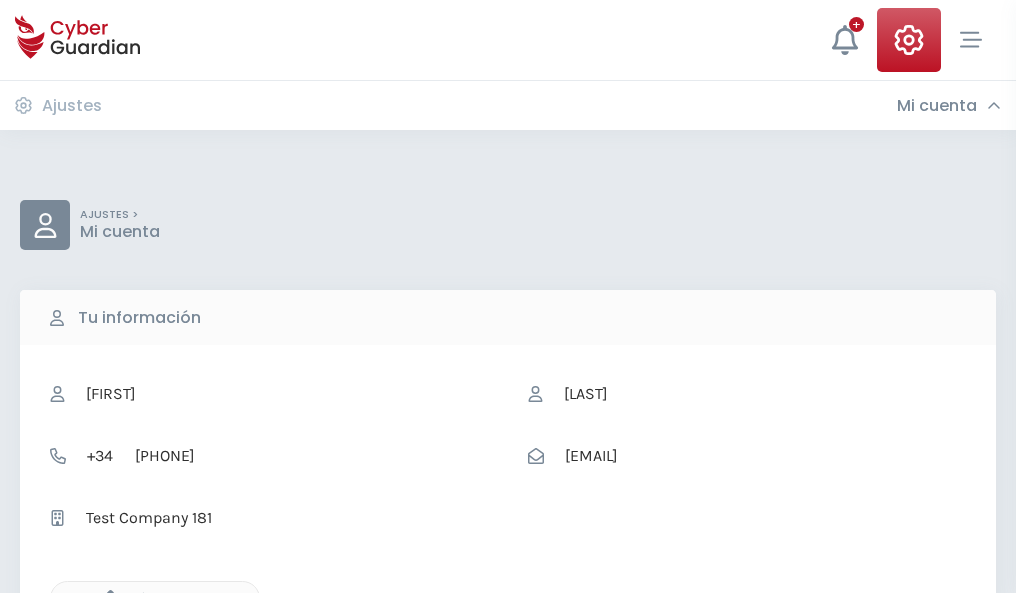 click 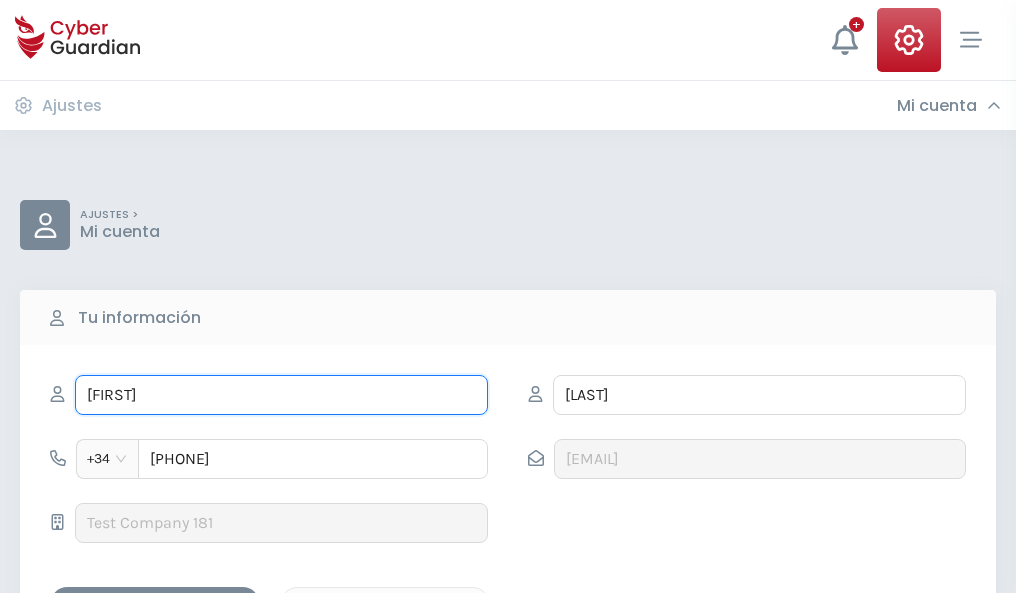 click on "JAVI" at bounding box center [281, 395] 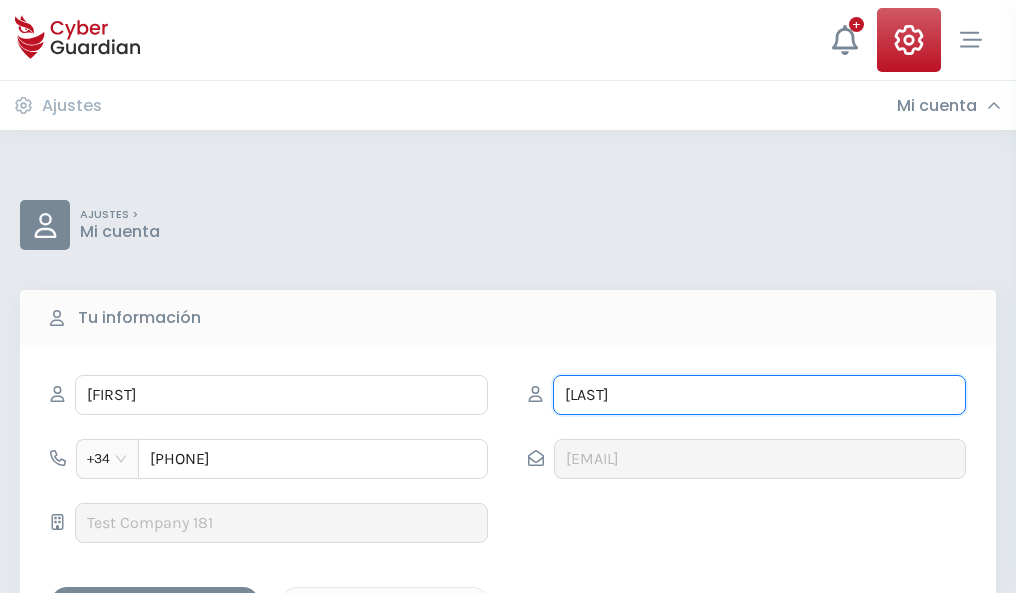 click on "PALOMINO" at bounding box center [759, 395] 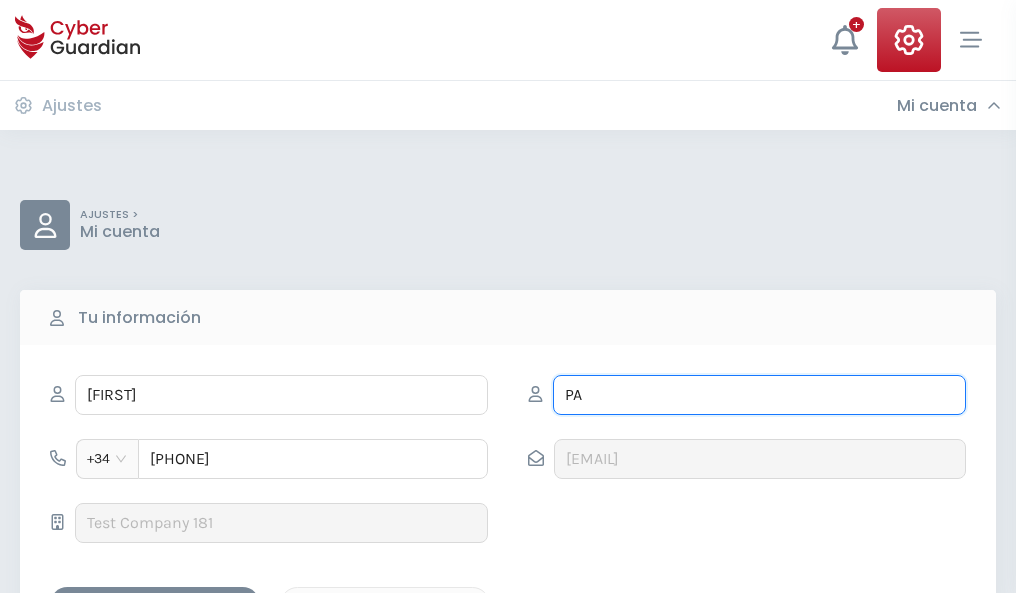 type on "P" 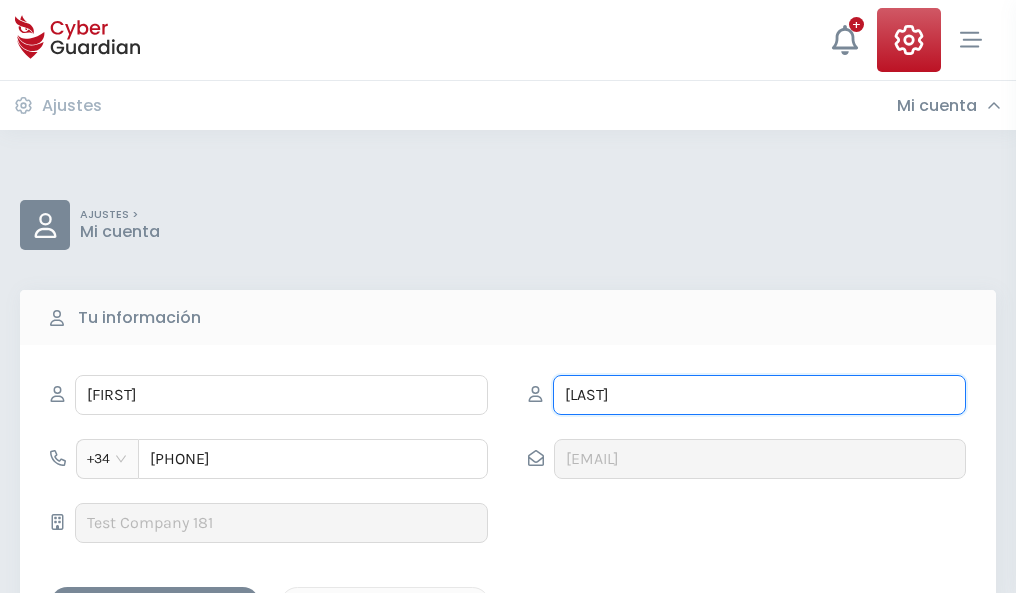 type on "Oliveras" 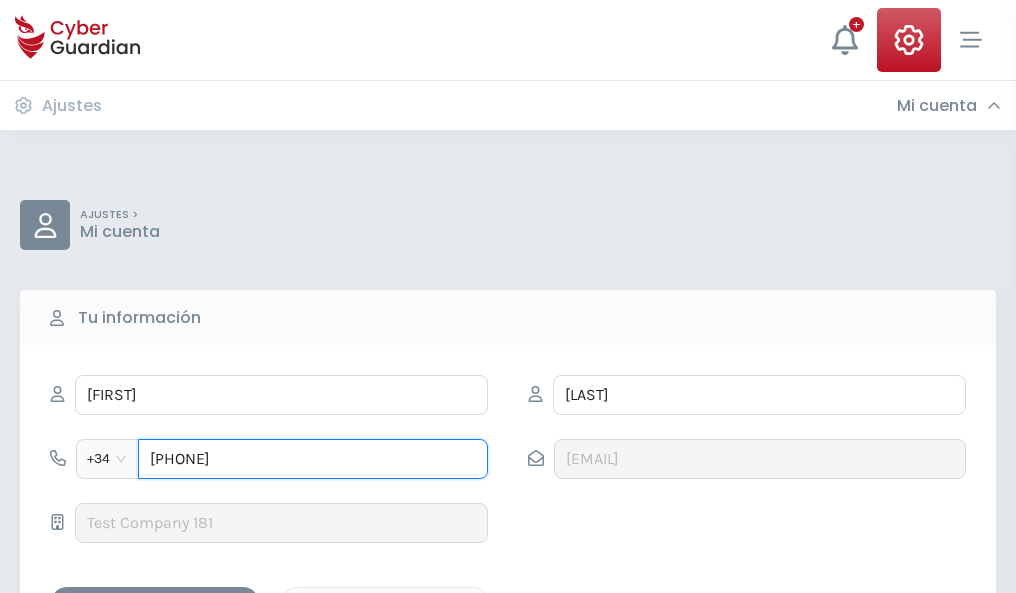 click on "827895158" at bounding box center (313, 459) 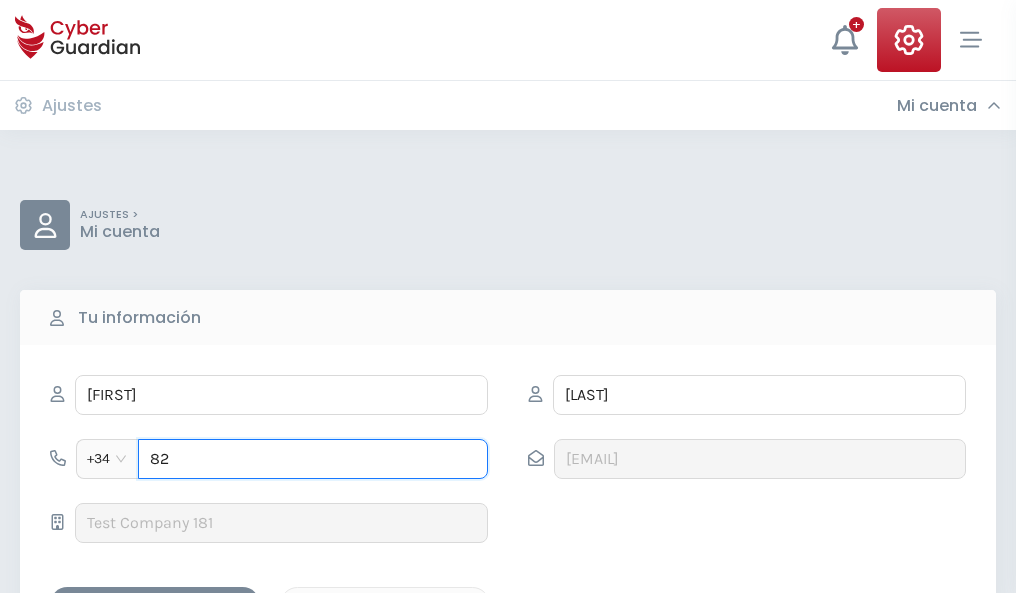 type on "8" 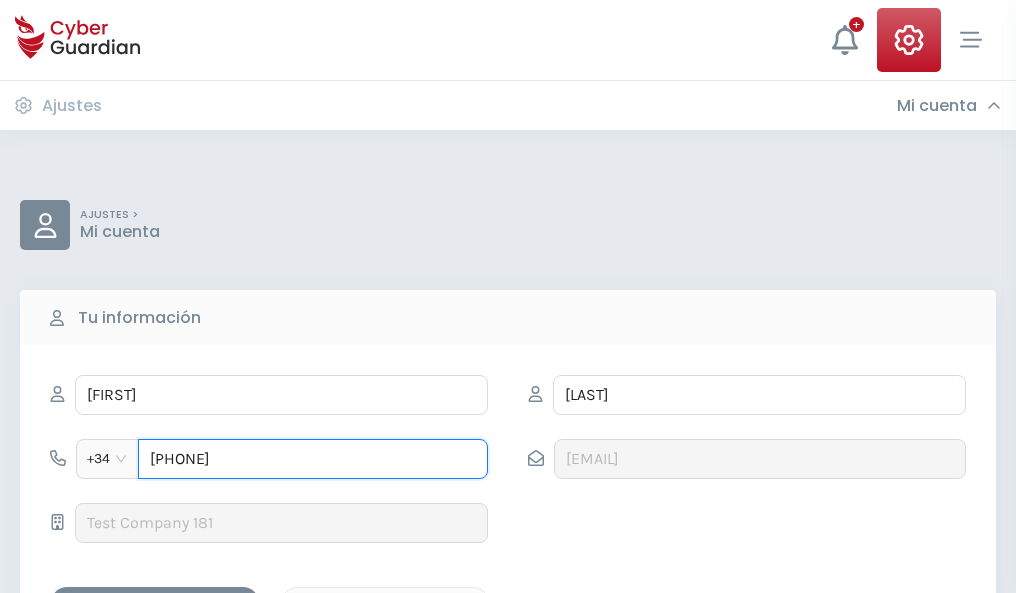 type on "927905322" 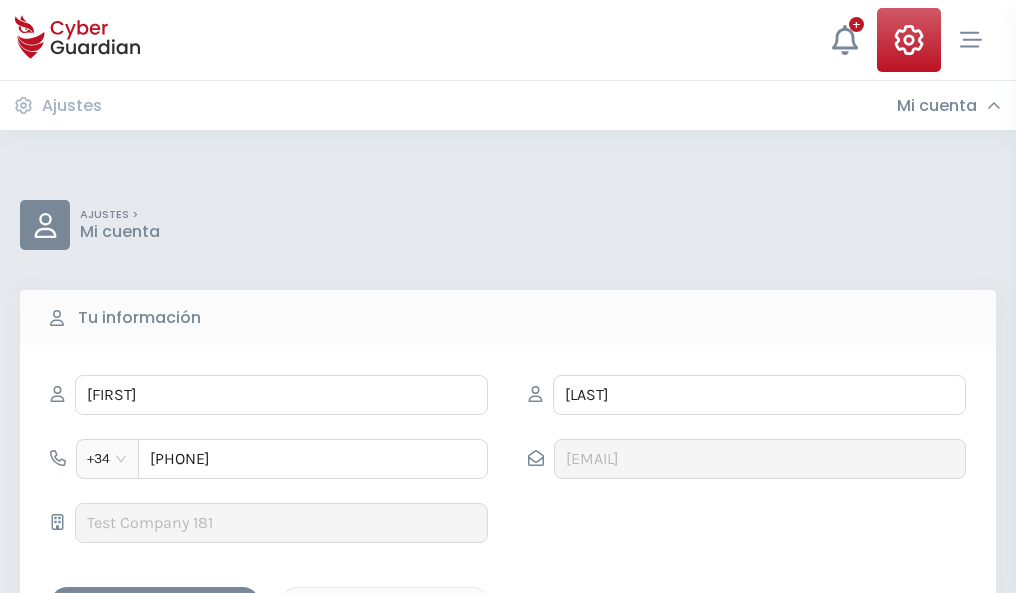 click on "Guardar cambios" at bounding box center (155, 604) 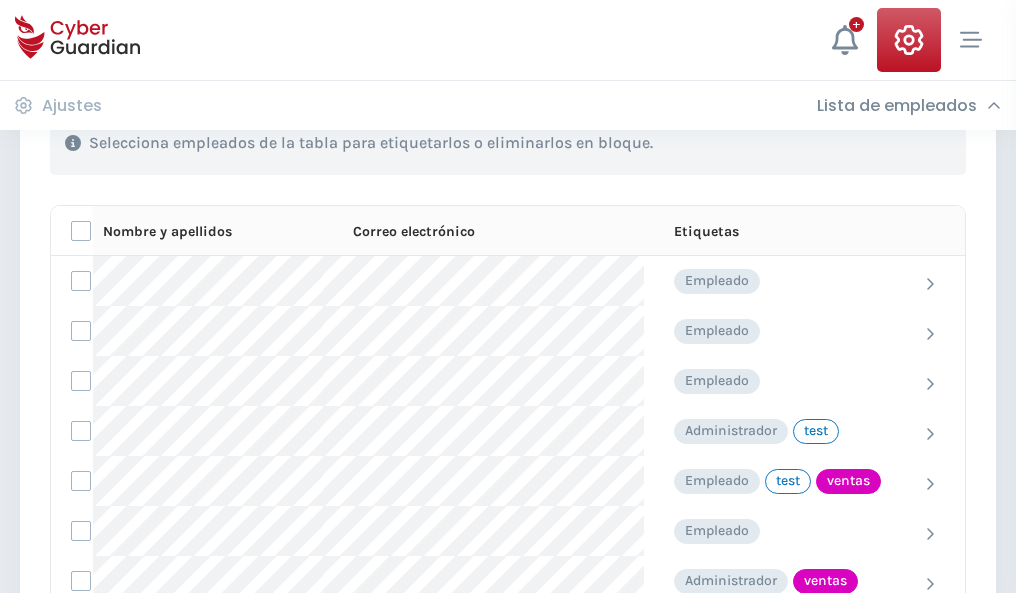scroll, scrollTop: 906, scrollLeft: 0, axis: vertical 